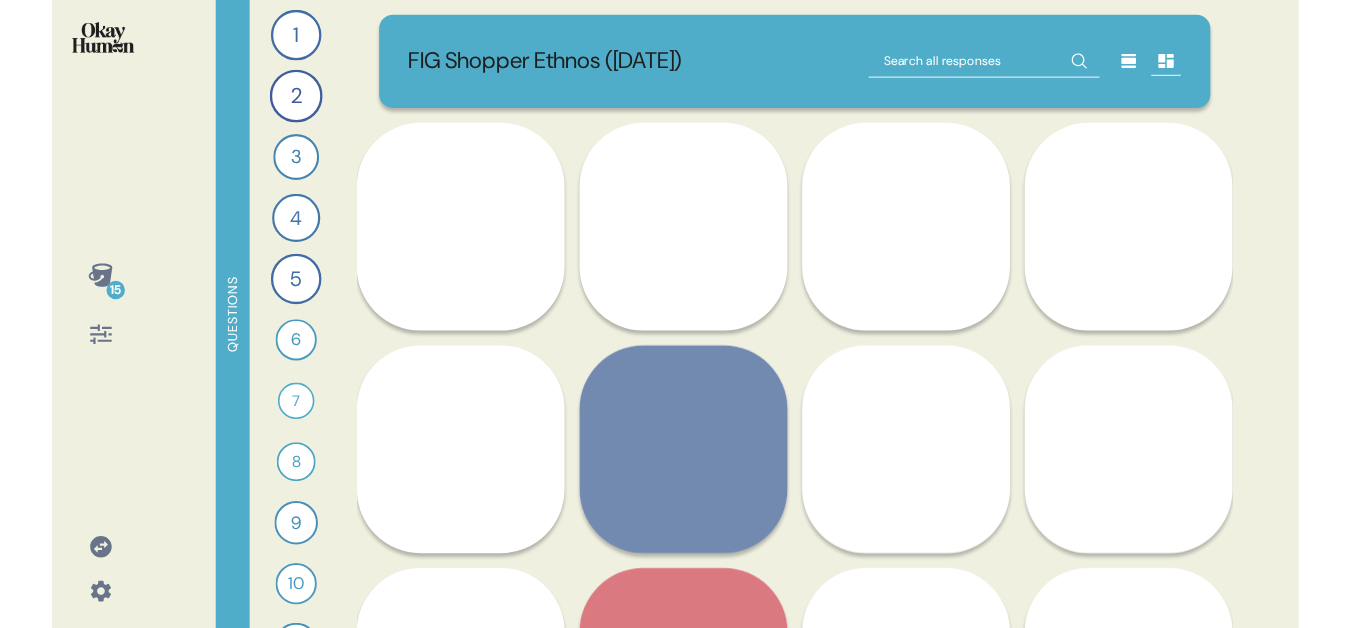 scroll, scrollTop: 0, scrollLeft: 0, axis: both 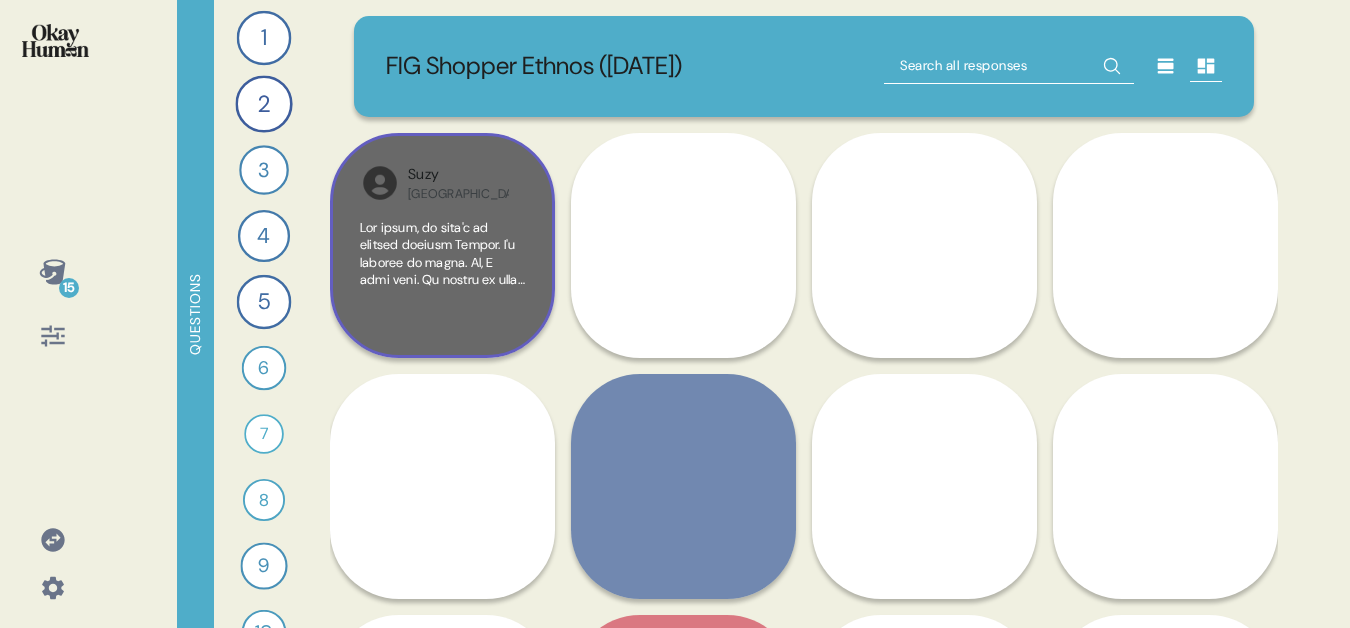 click on "Suzy Atlanta" at bounding box center (442, 245) 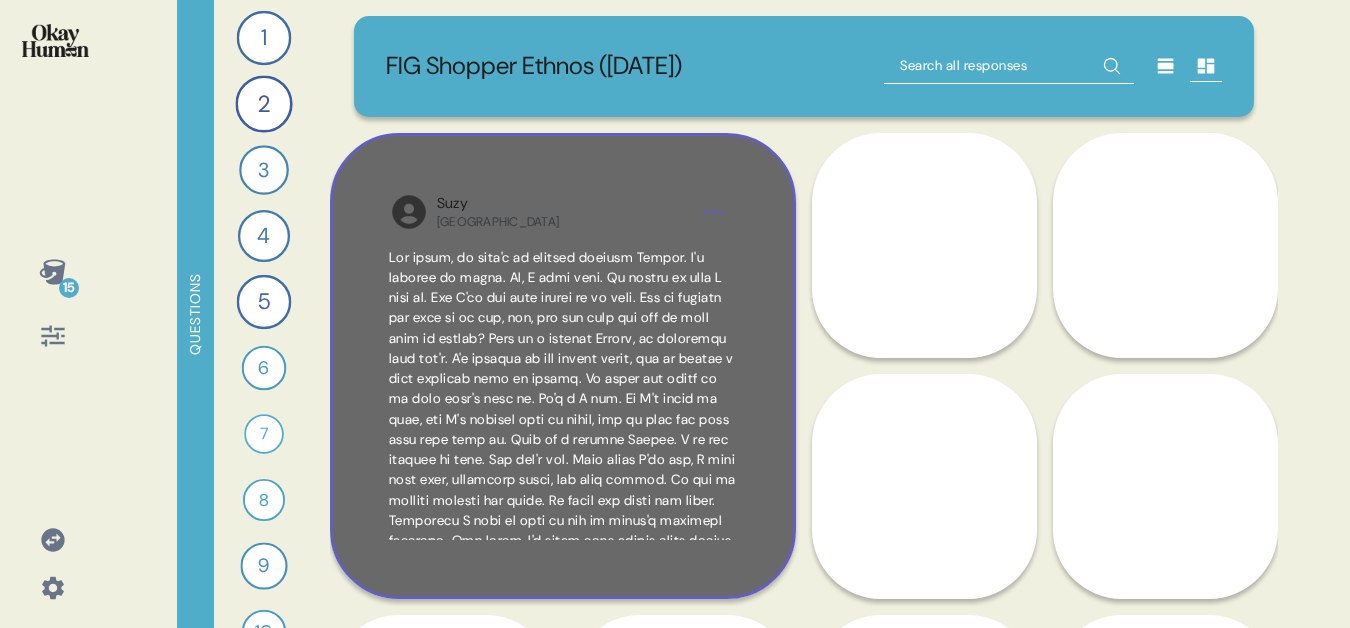 click at bounding box center (563, 662) 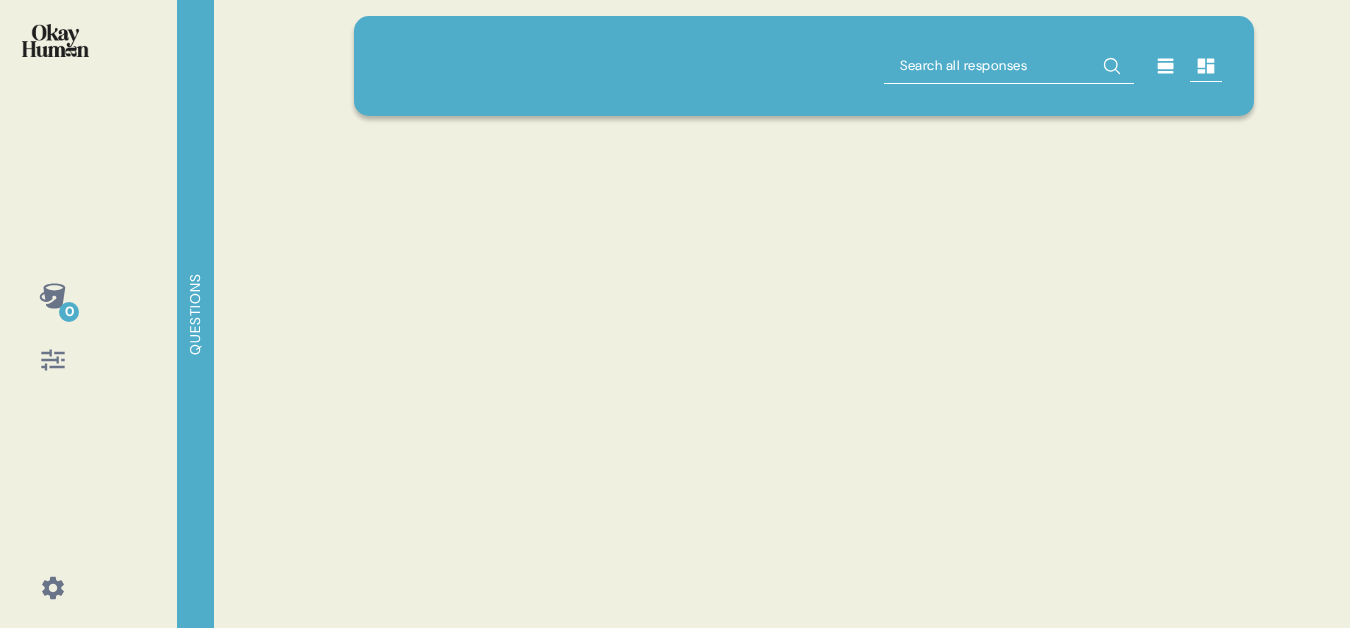 scroll, scrollTop: 0, scrollLeft: 0, axis: both 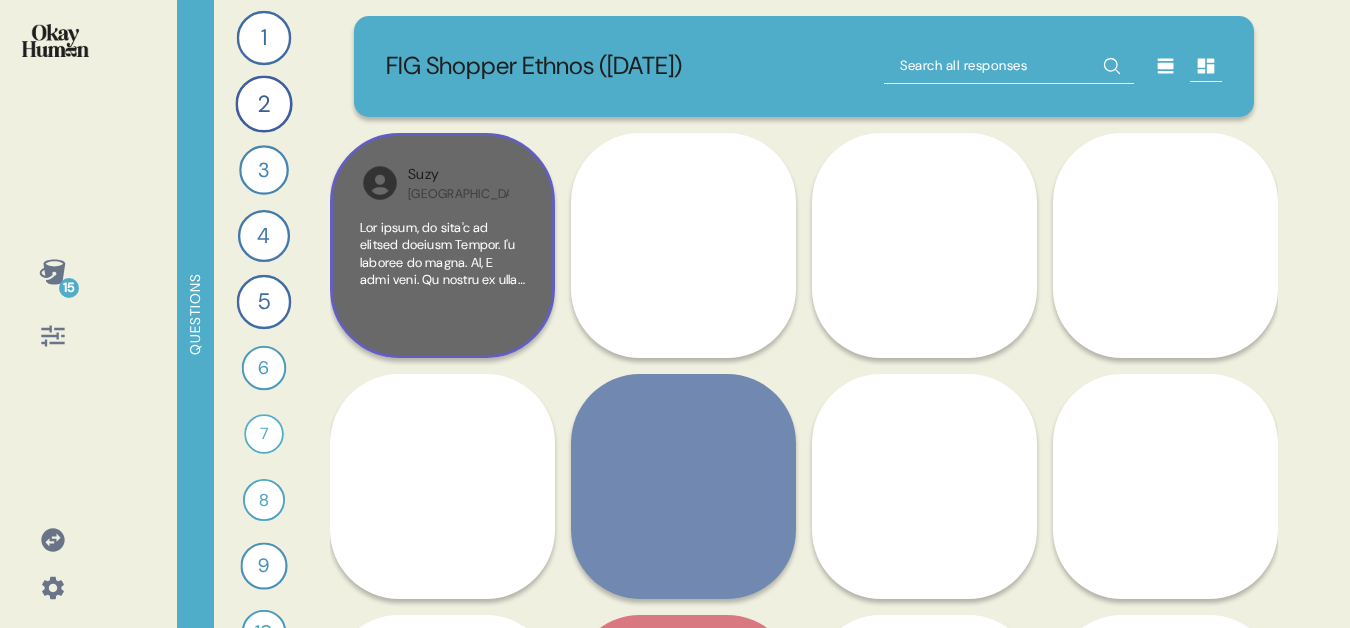 click on "Atlanta" at bounding box center (458, 194) 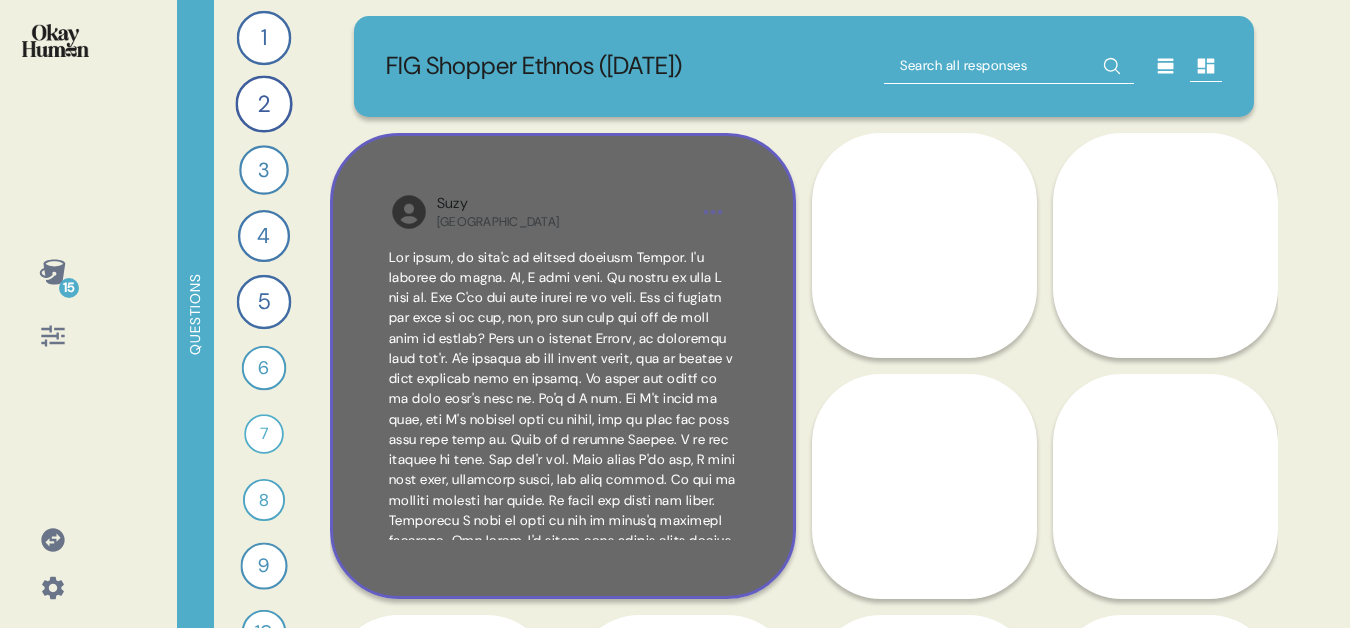 click on "Suzy Atlanta" at bounding box center (563, 366) 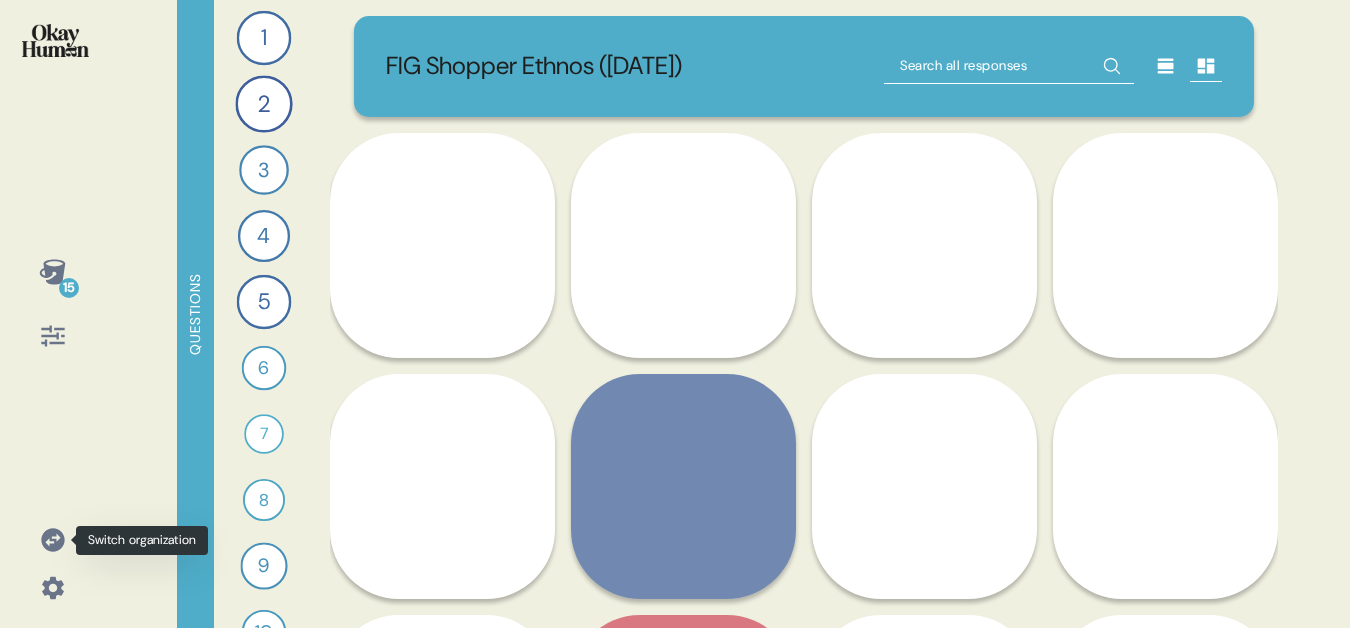 click 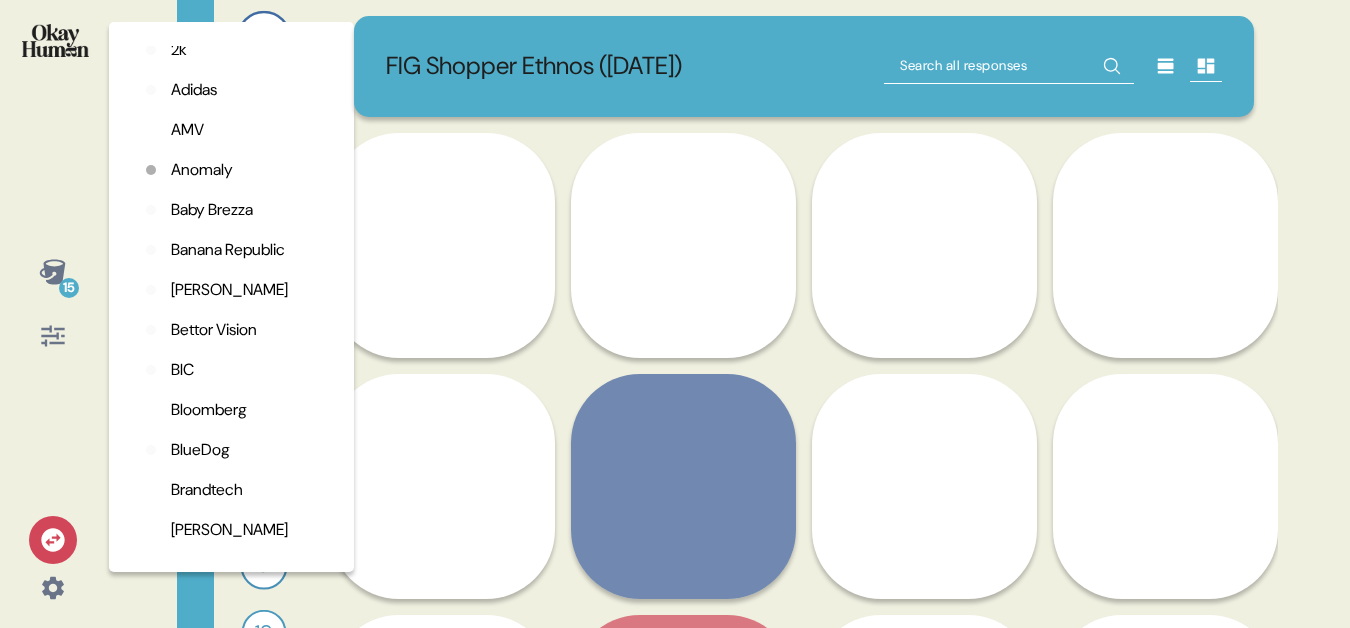 scroll, scrollTop: 57, scrollLeft: 0, axis: vertical 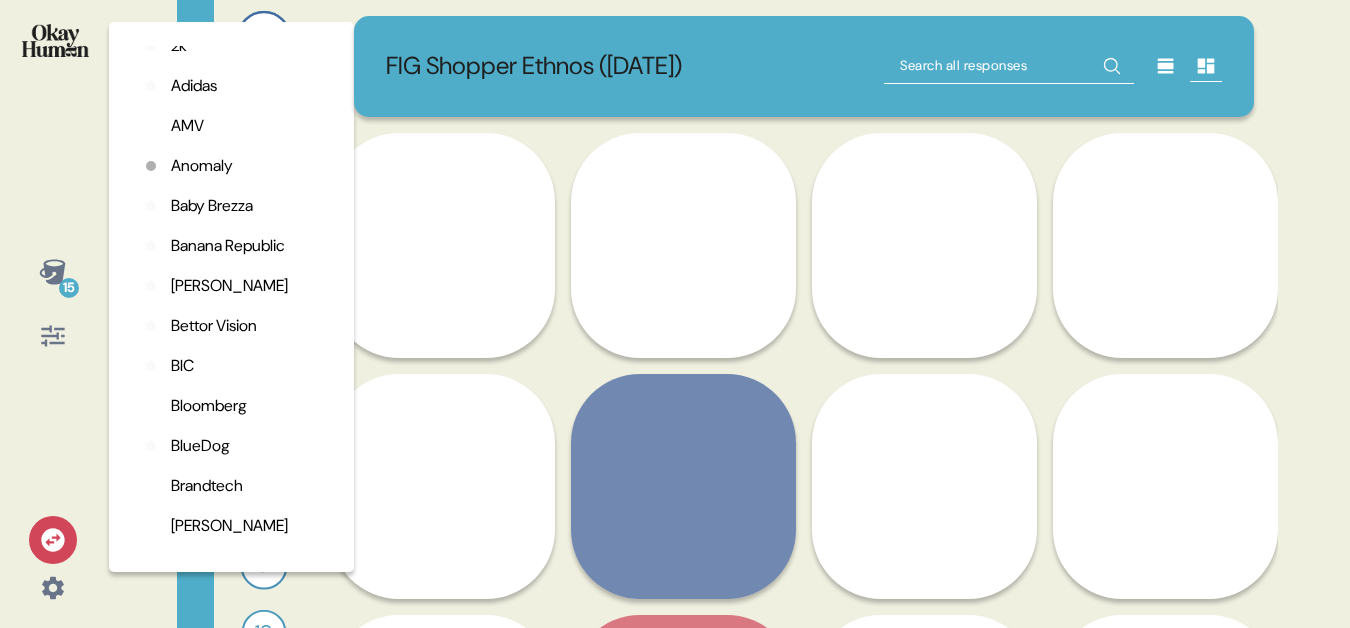 click on "Anomaly" at bounding box center [202, 166] 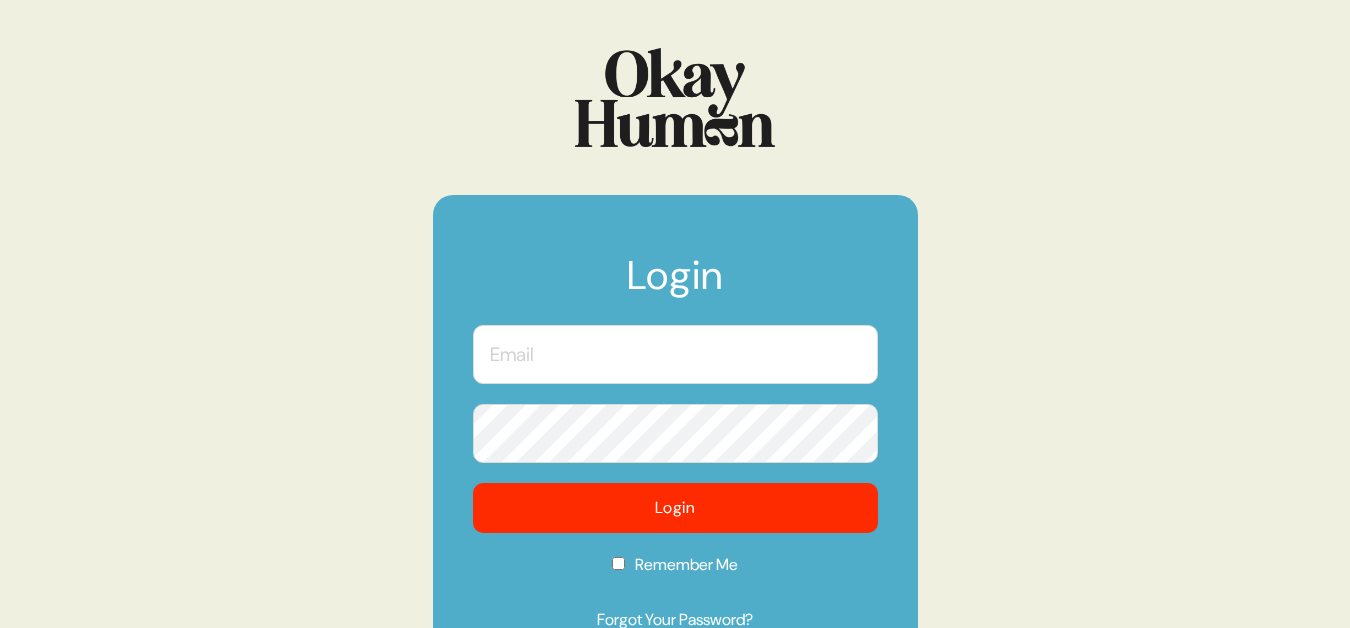 scroll, scrollTop: 0, scrollLeft: 0, axis: both 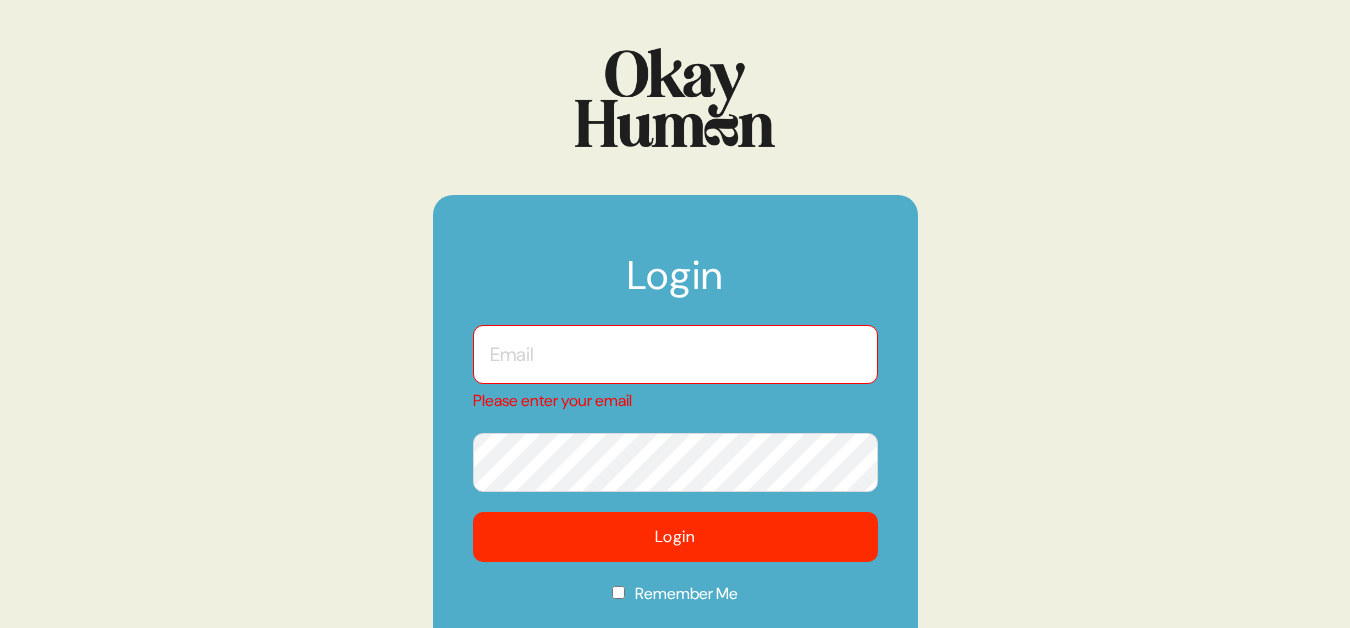 click at bounding box center [0, 628] 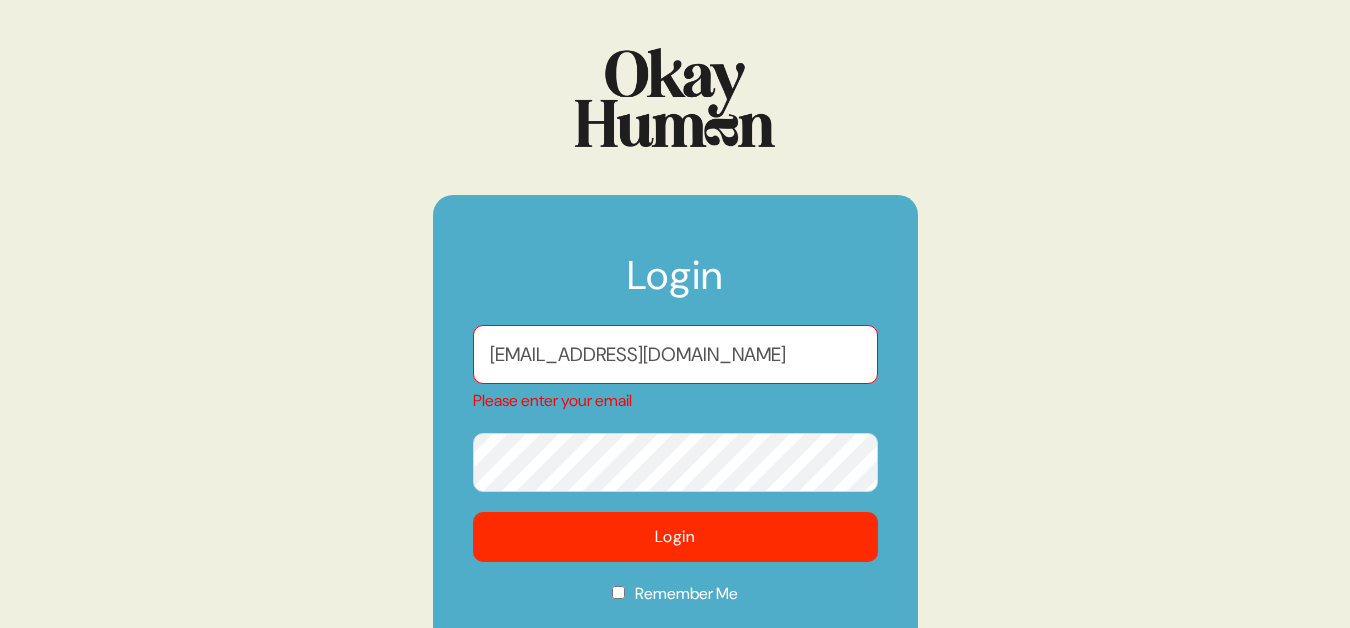 checkbox on "true" 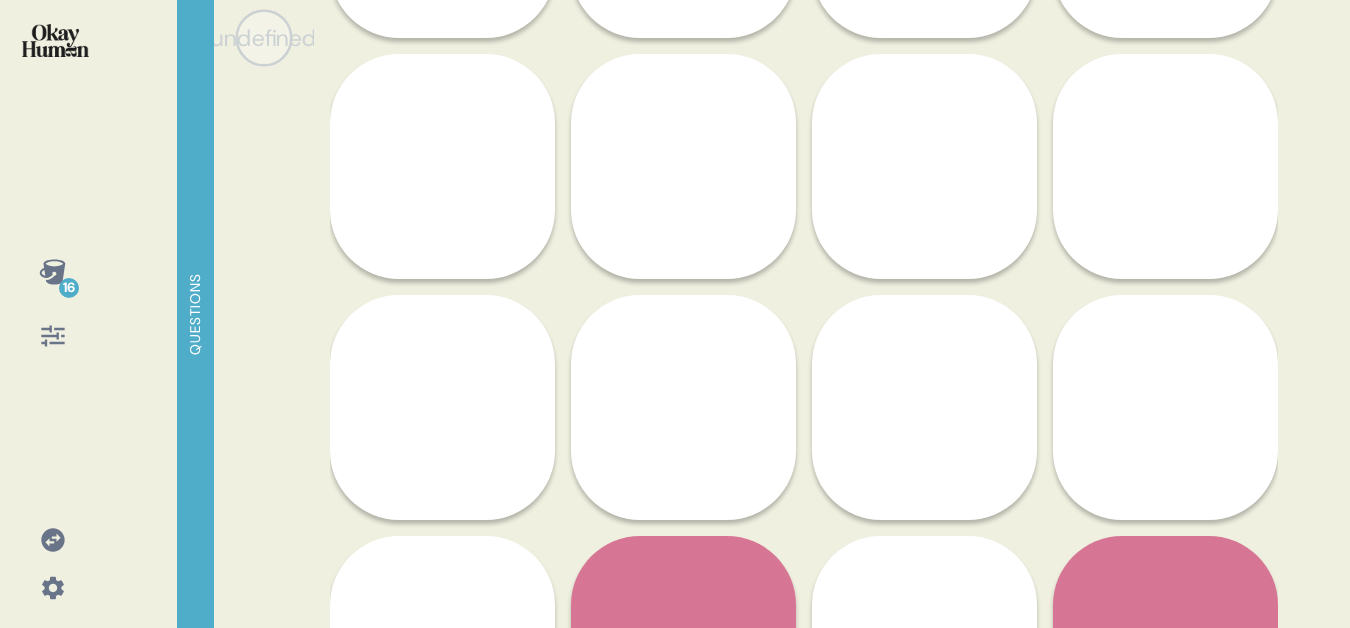 scroll, scrollTop: 1366, scrollLeft: 0, axis: vertical 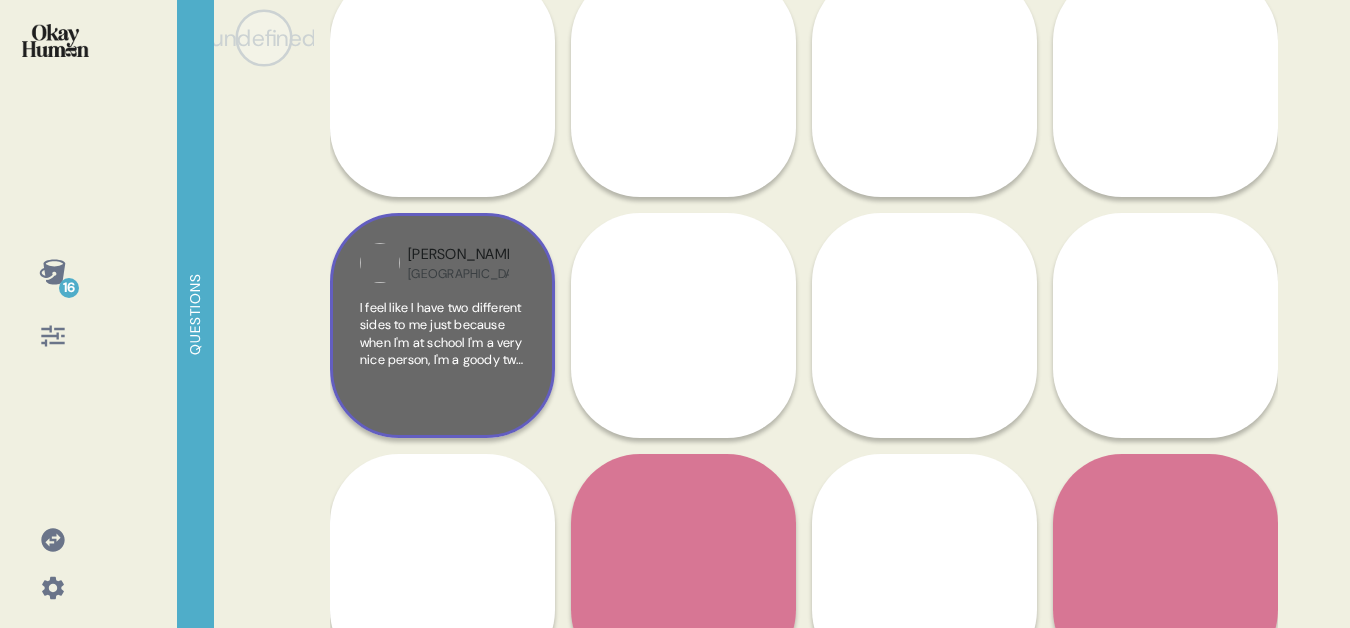click on "I feel like I have two different sides to me just because when I'm at school I'm a very nice person, I'm a goody two shoes, I do everything I'm told and I get on the work quite easily whereas at home I am less motivated and less productive to do any work and I'm quite naughty at home while you're swearing pushing my sister a lot. So there's obviously that way that there's two different sides to me but they influenced me quite a lot because even though I'm doing online school I'm still not feeling productive and I'm still not feeling happy and I just feel like I won't have these two sides to me when I go back to school. But ending the video by describing a very specific mood let's just start with being happy. When I'm happy I basically feel really productive. Feel really motivated, that's the word. And I've been doing dance a little over a year now." at bounding box center [442, 579] 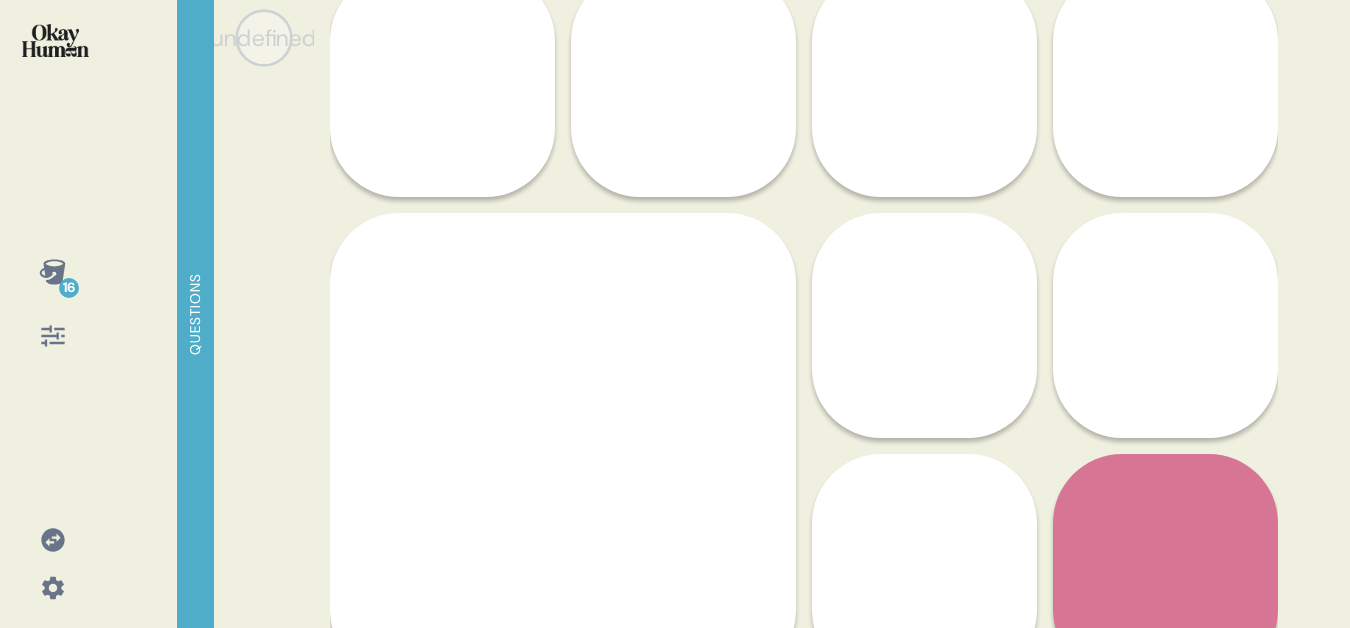 scroll, scrollTop: 1452, scrollLeft: 0, axis: vertical 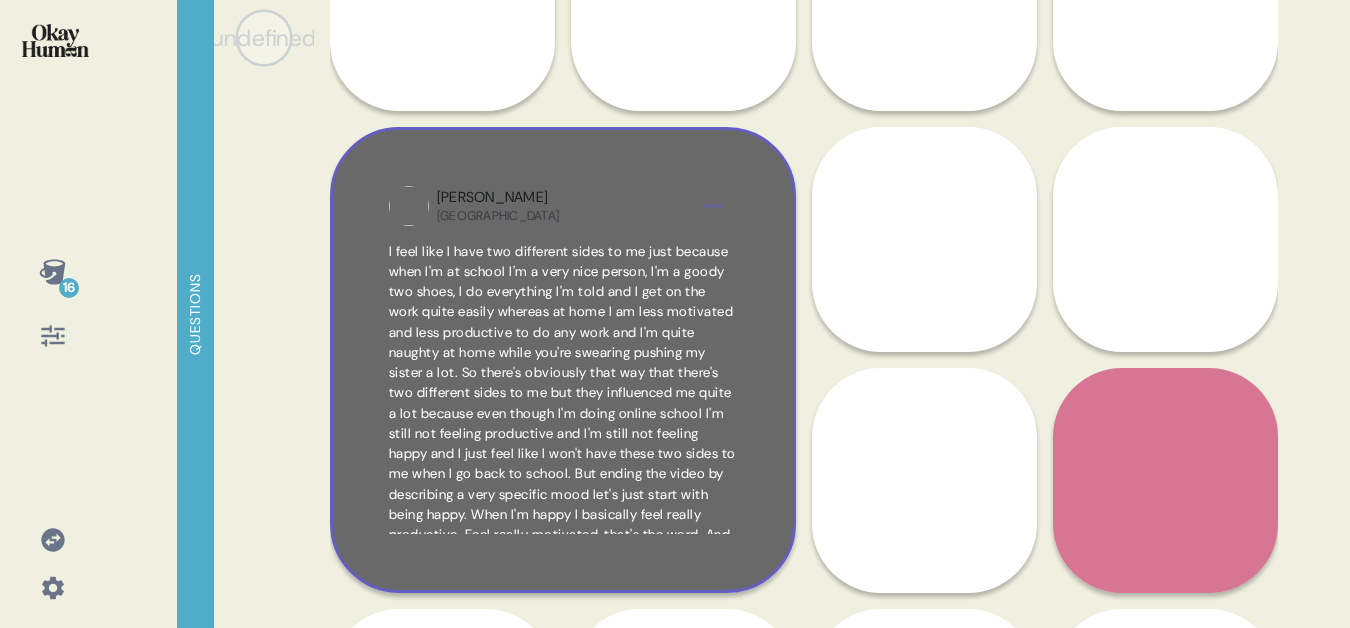 click on "[PERSON_NAME]" at bounding box center (563, 206) 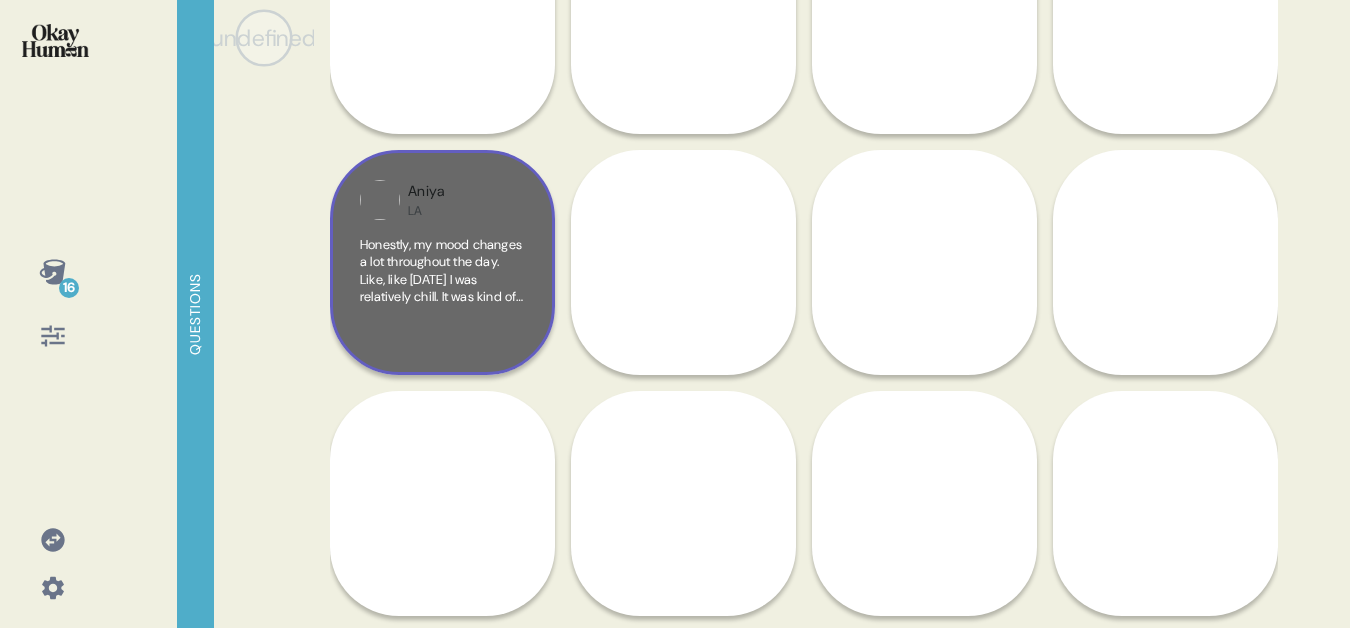 scroll, scrollTop: 1157, scrollLeft: 0, axis: vertical 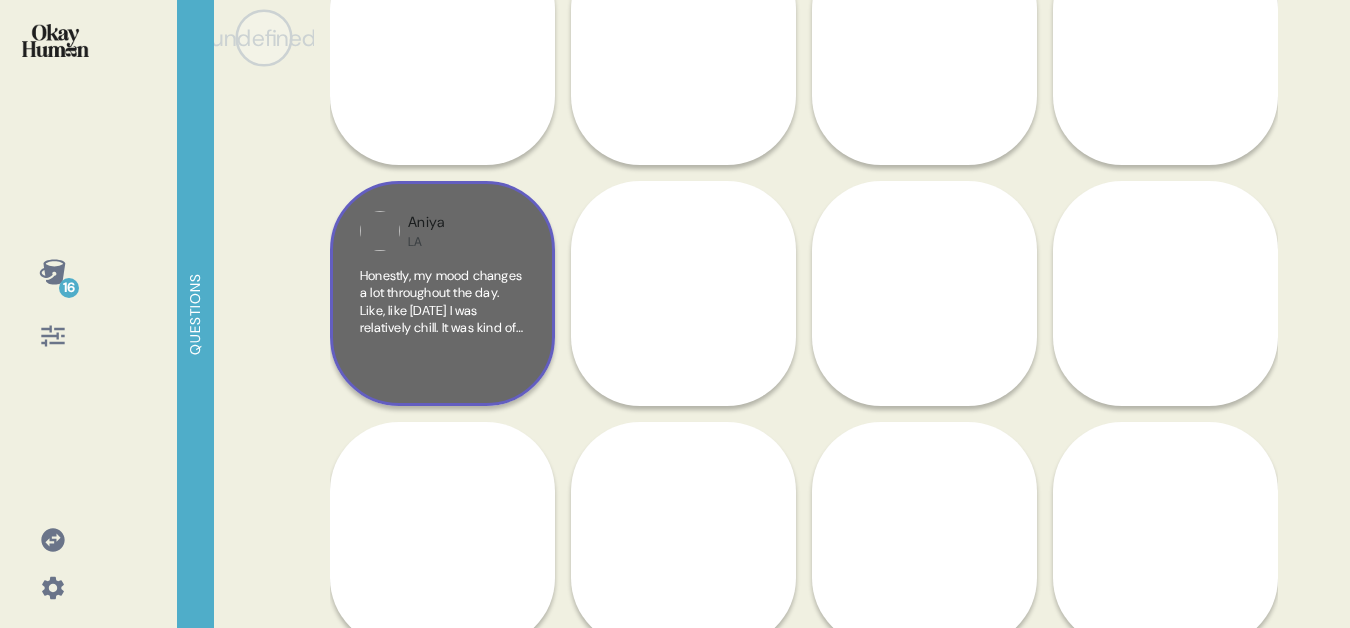 click on "Aniya LA" at bounding box center (458, 231) 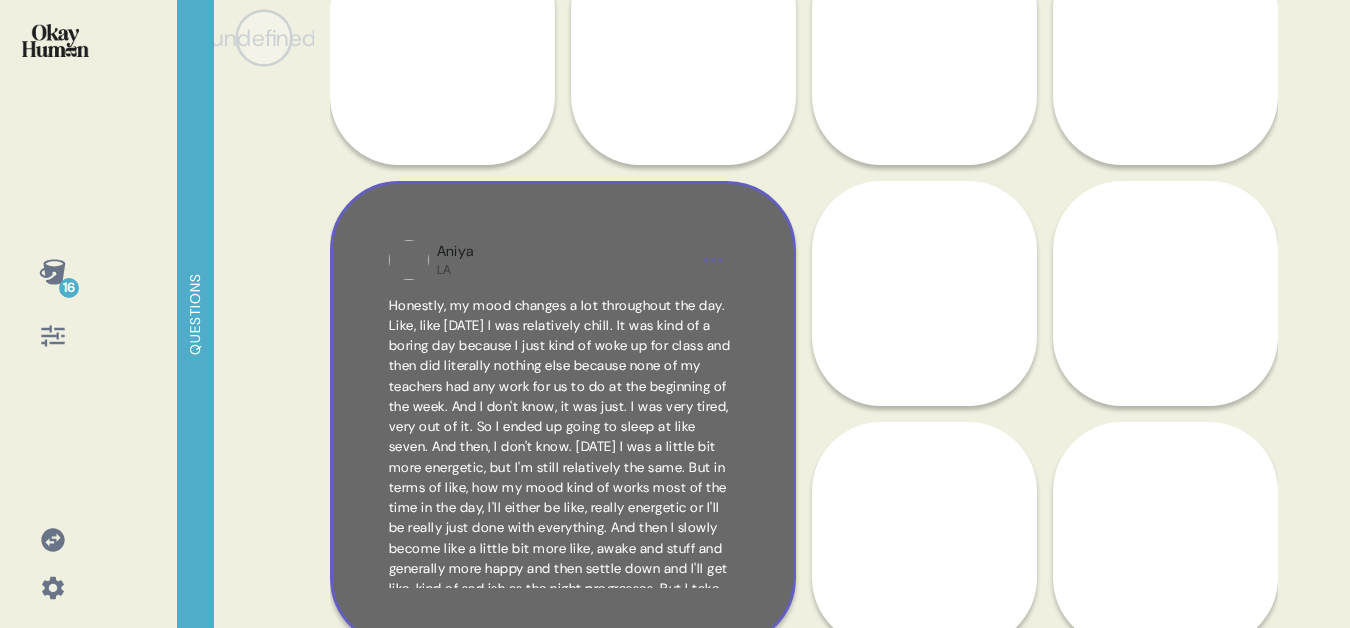 click on "Aniya LA" at bounding box center (563, 260) 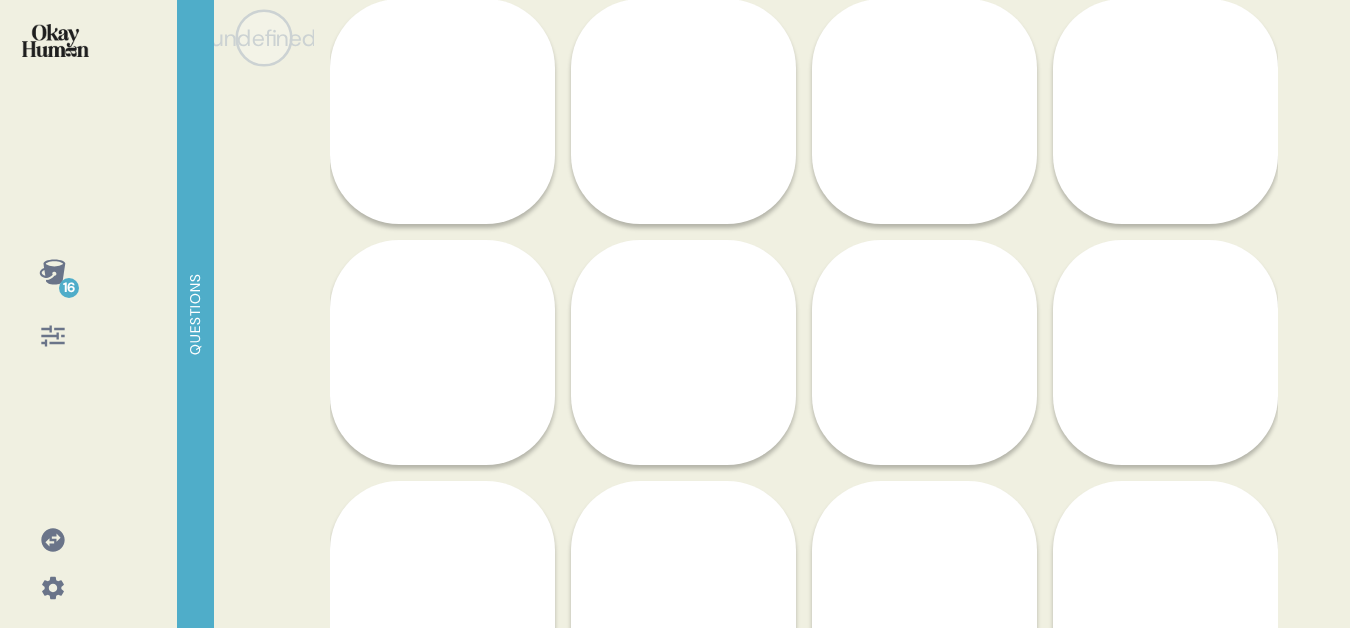 scroll, scrollTop: 372, scrollLeft: 0, axis: vertical 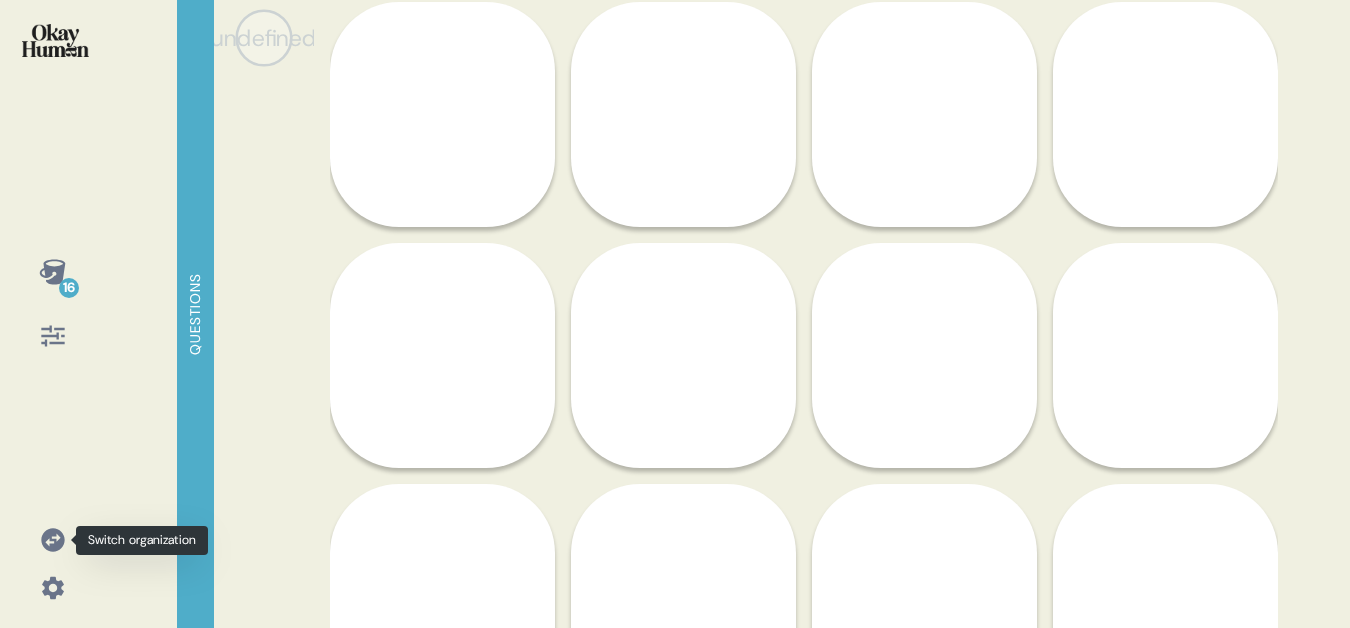 click 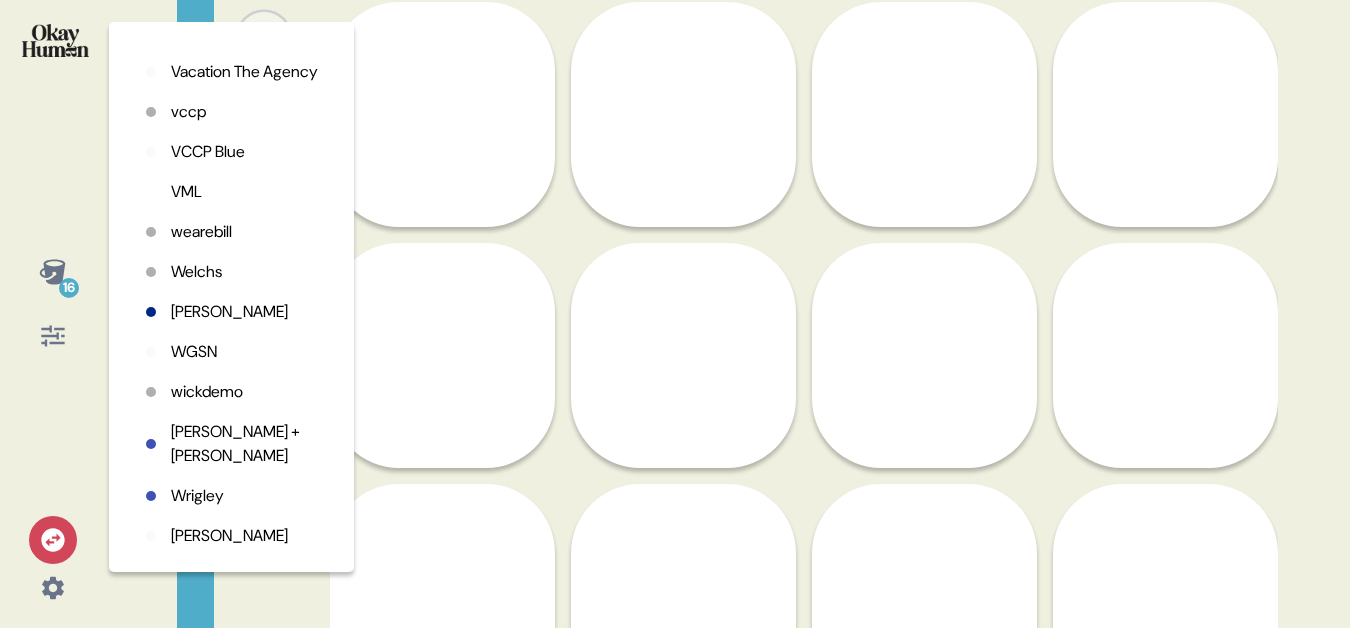 scroll, scrollTop: 5326, scrollLeft: 0, axis: vertical 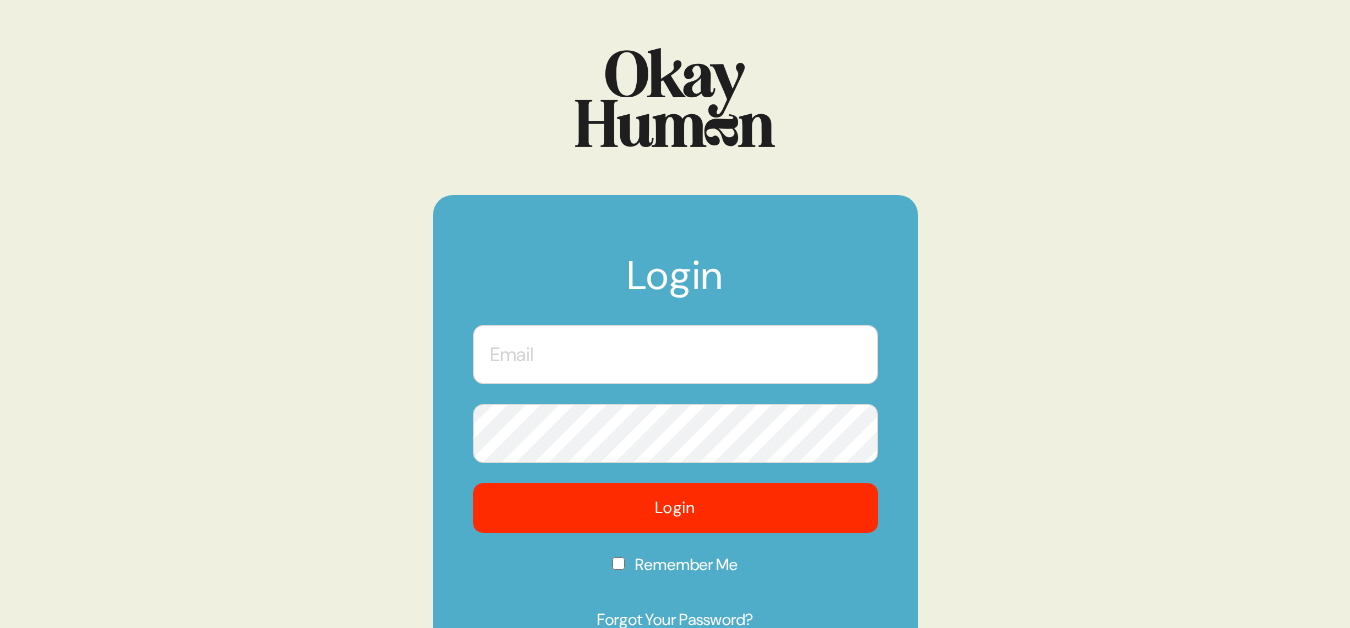 click at bounding box center [675, 354] 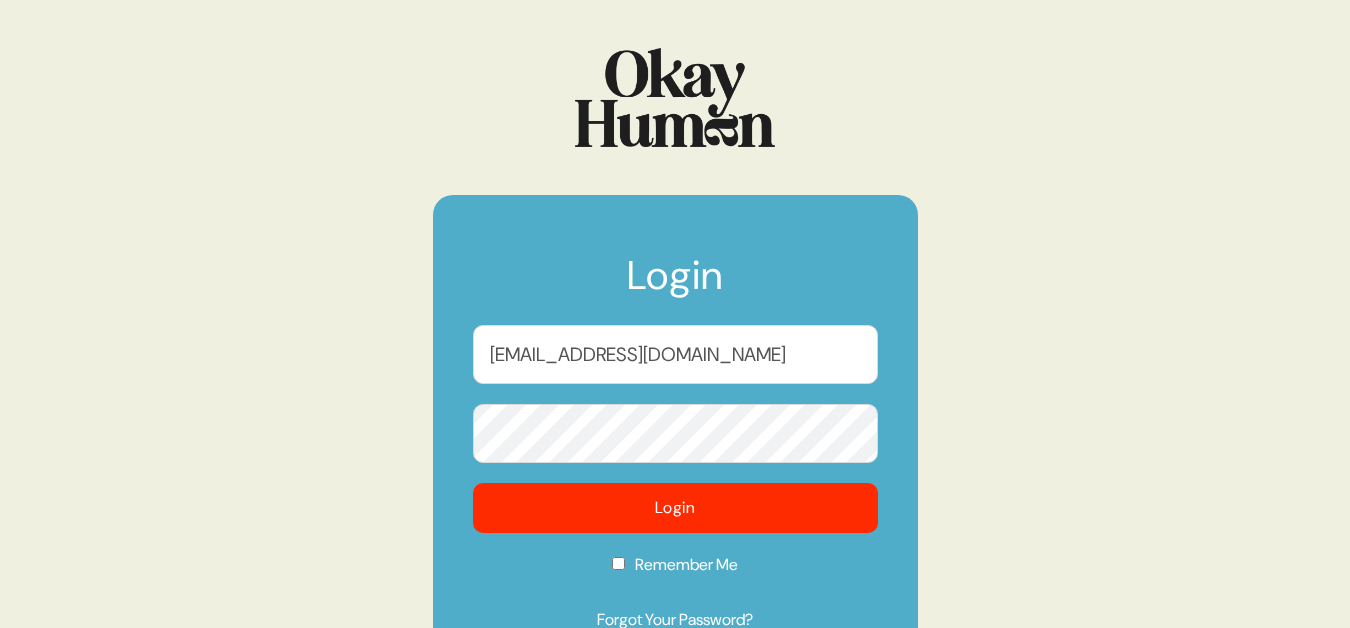 checkbox on "true" 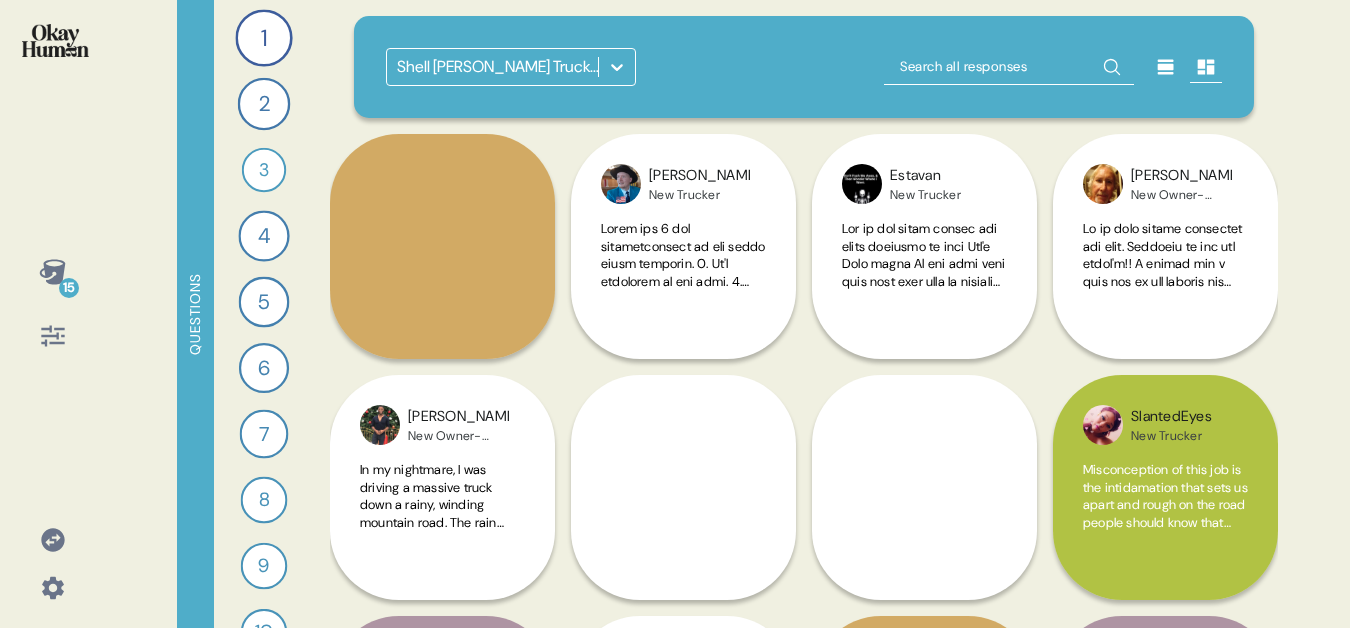 click on "New Owner-Operator" at bounding box center [458, 195] 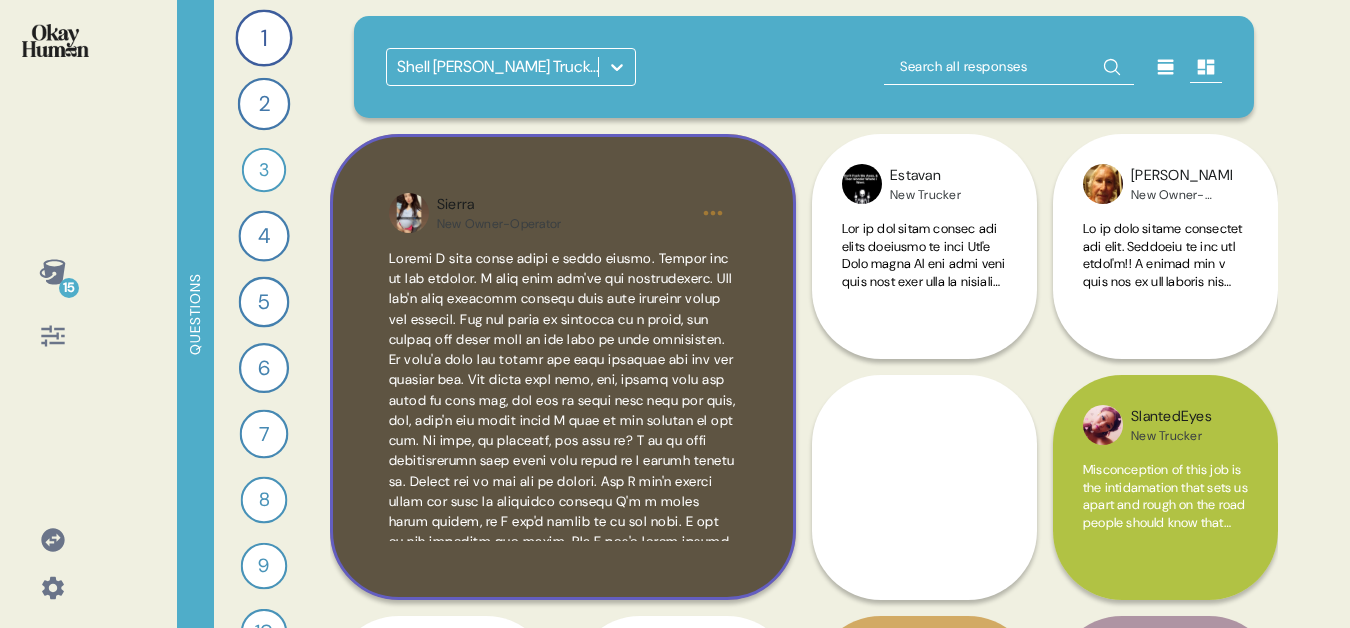 click on "Sierra New Owner-Operator" at bounding box center [563, 367] 